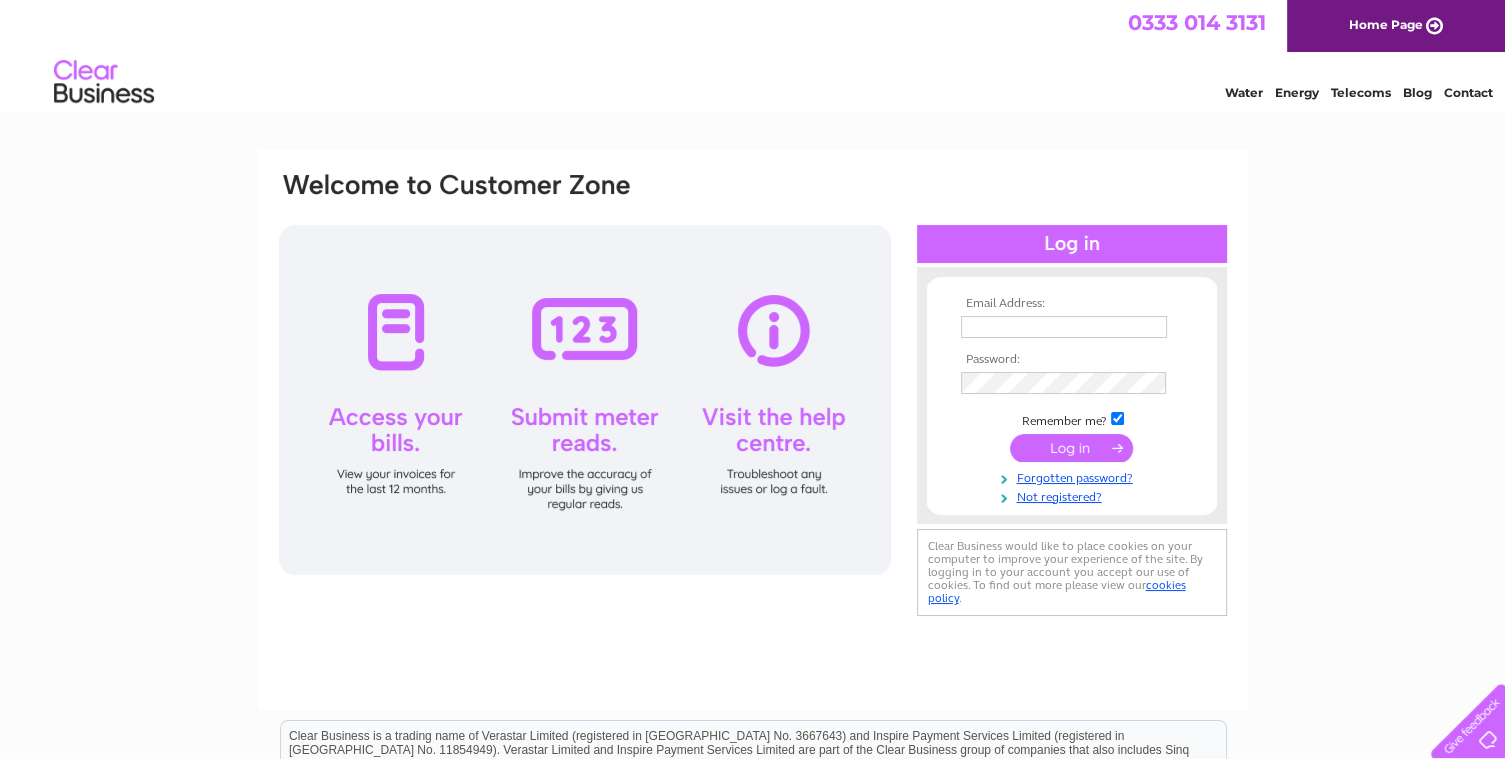 scroll, scrollTop: 0, scrollLeft: 0, axis: both 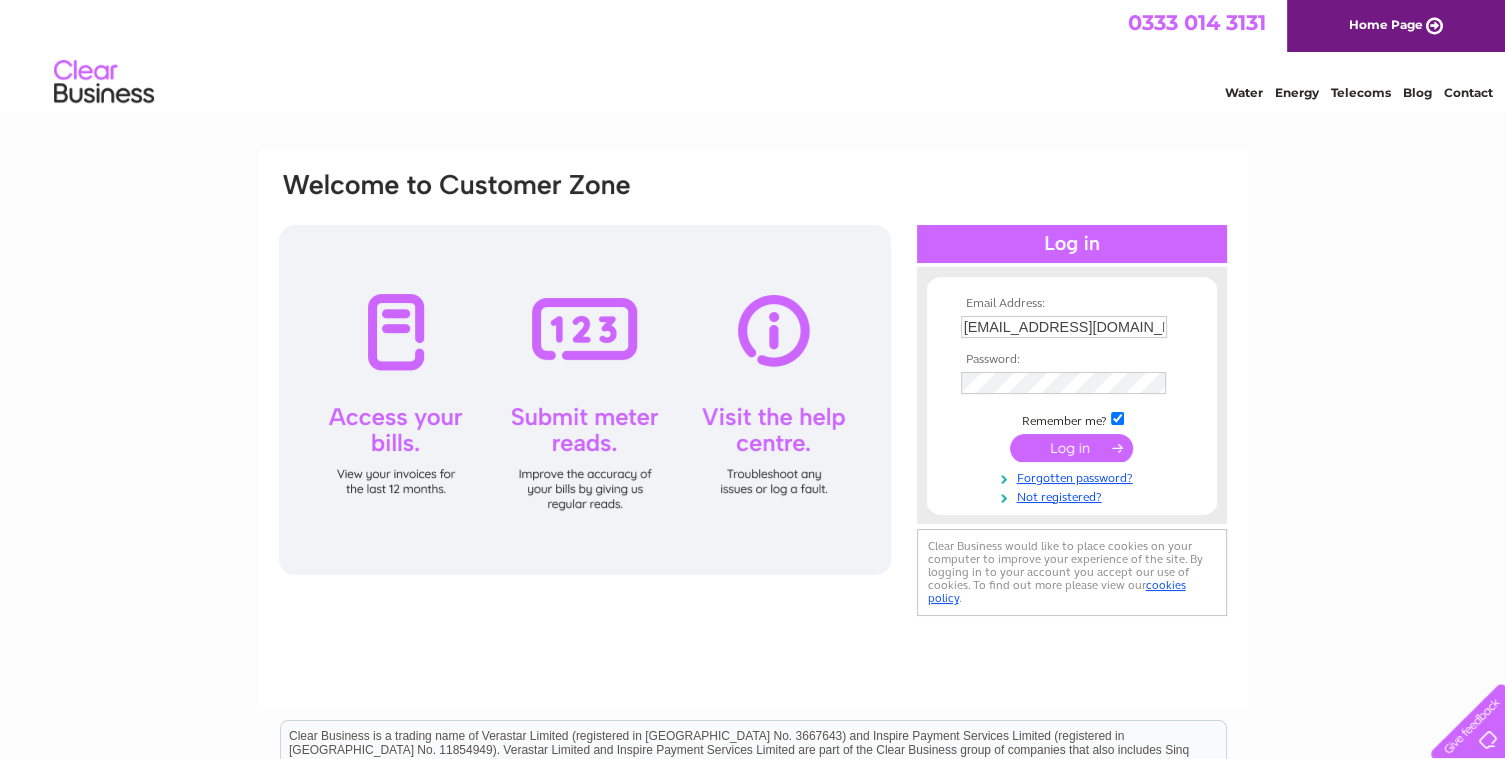 click at bounding box center [1071, 448] 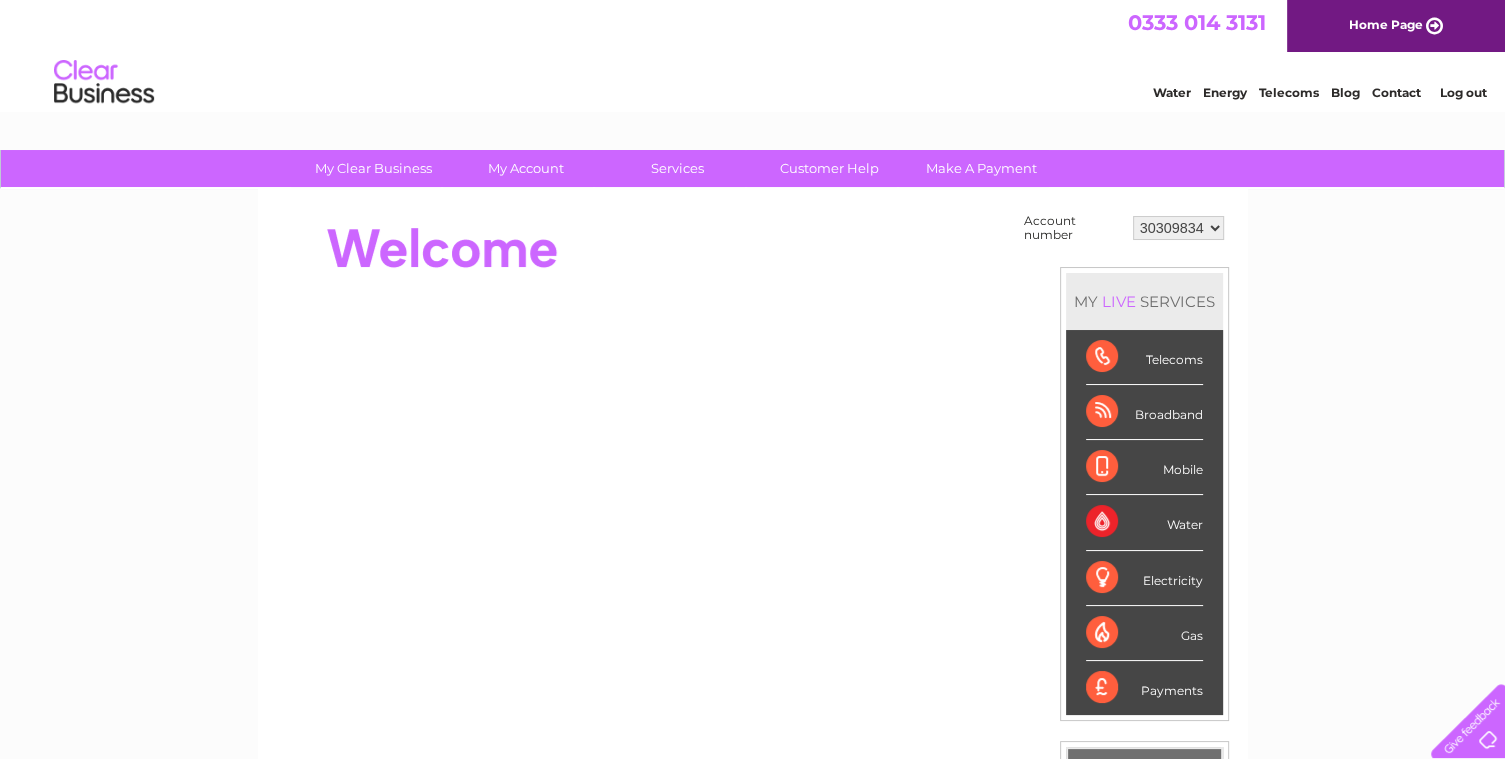 scroll, scrollTop: 0, scrollLeft: 0, axis: both 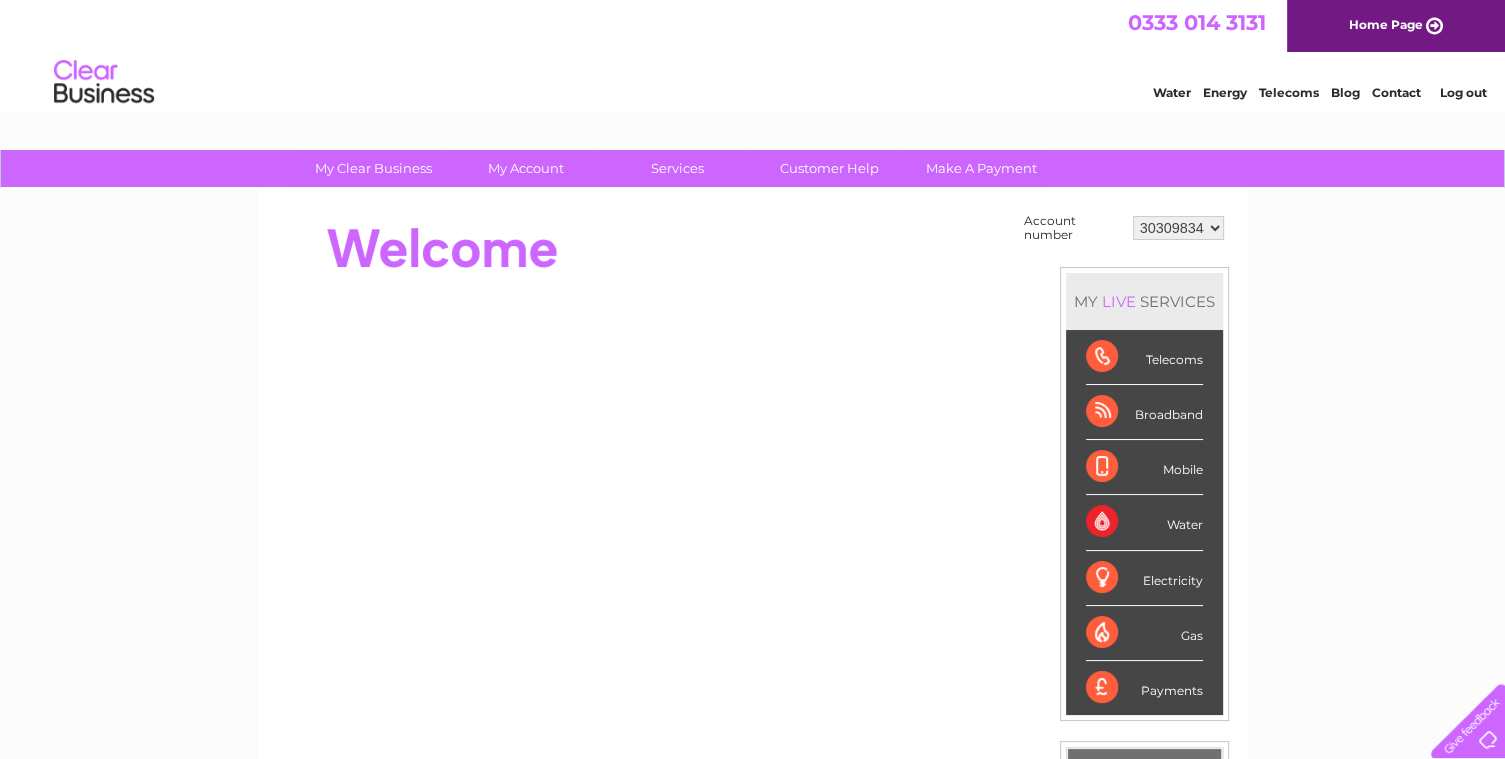 click on "Telecoms" at bounding box center (1144, 357) 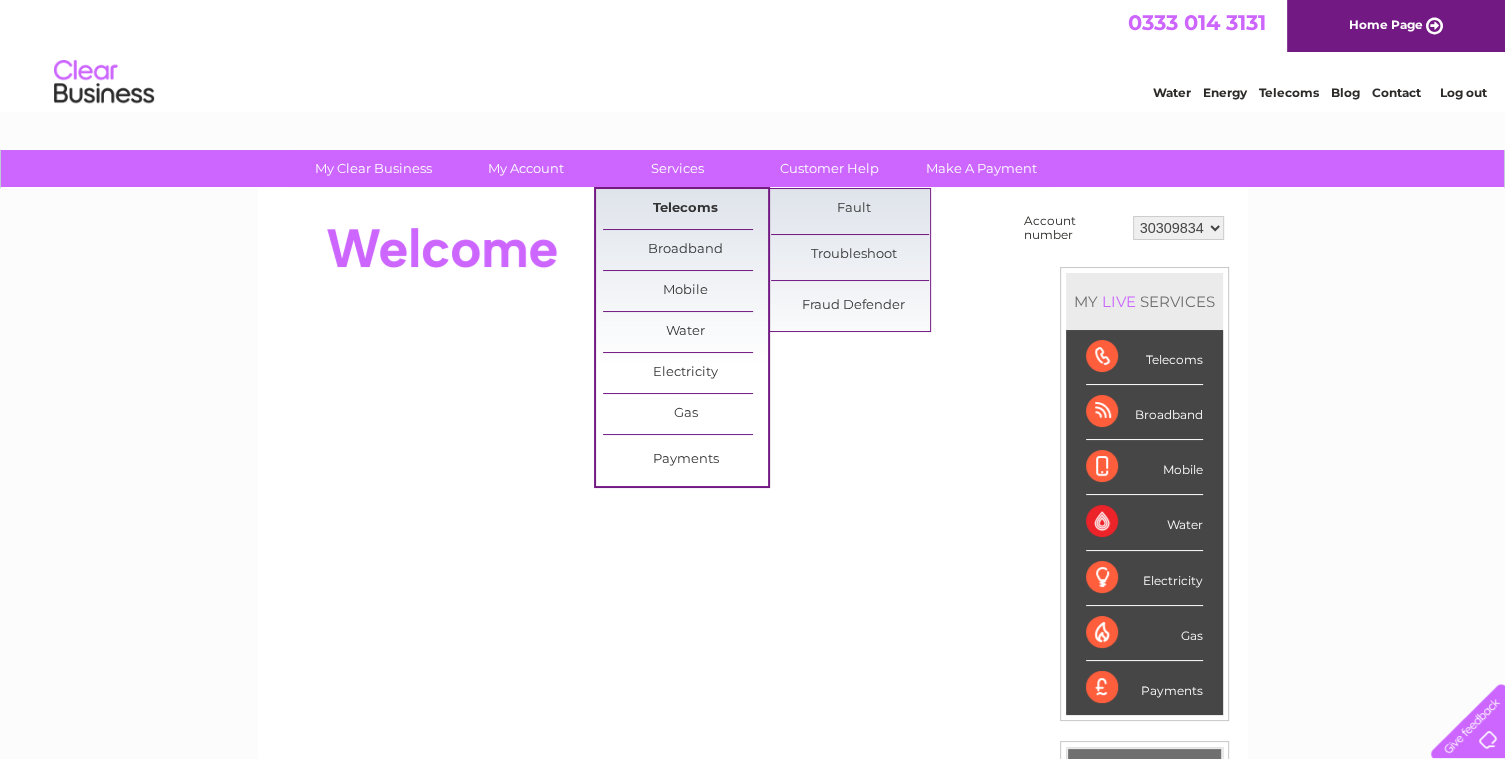 click on "Telecoms" at bounding box center (685, 209) 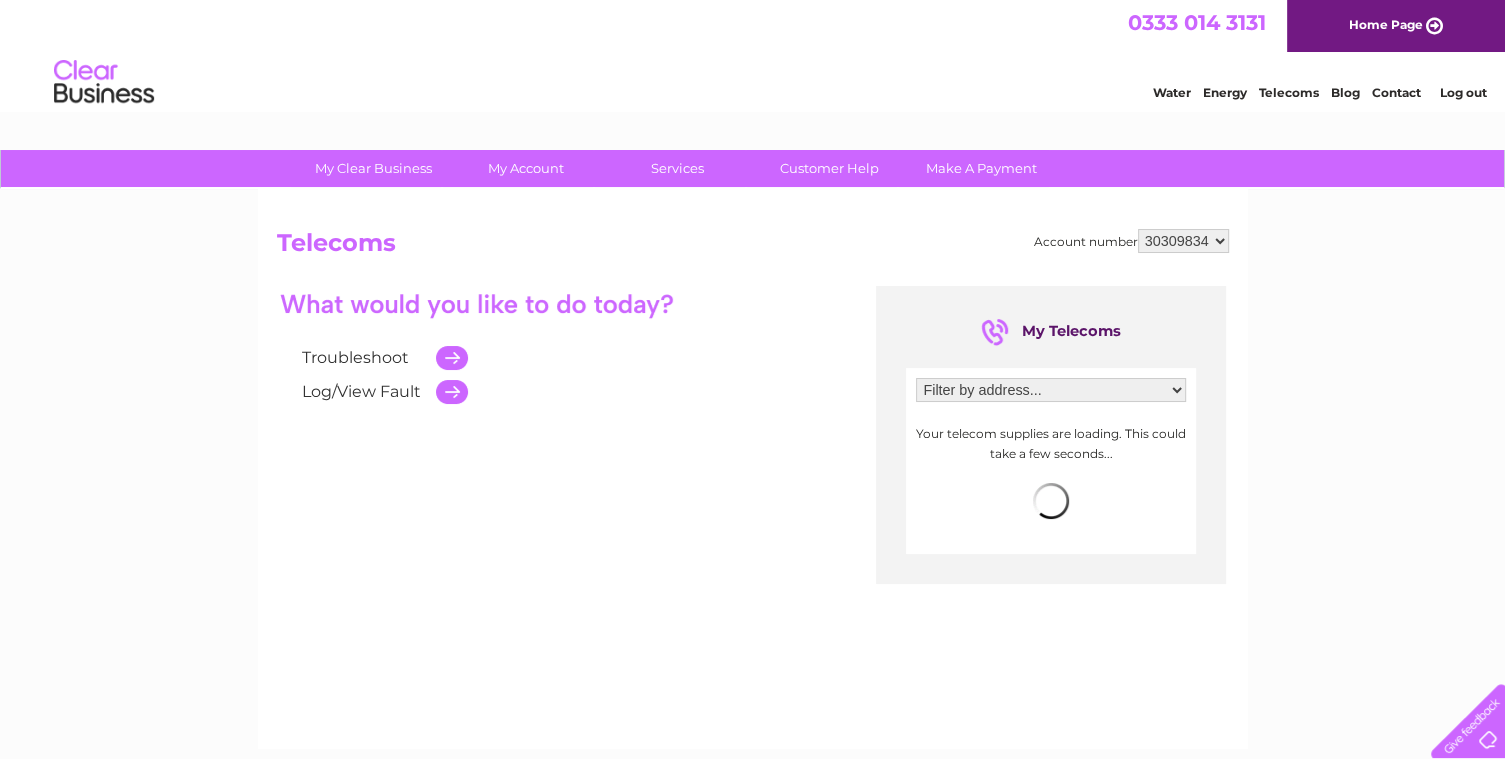scroll, scrollTop: 0, scrollLeft: 0, axis: both 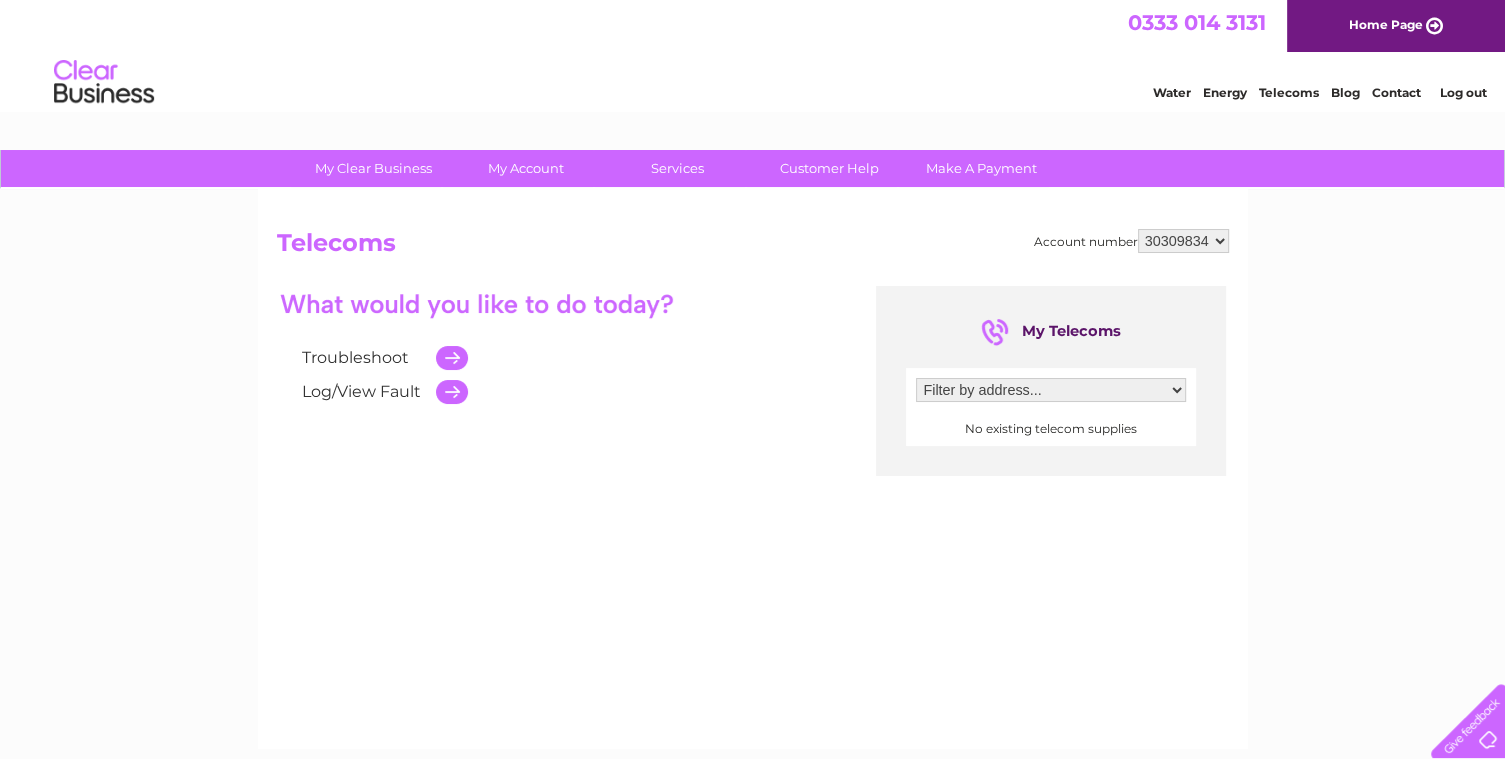 click at bounding box center [447, 392] 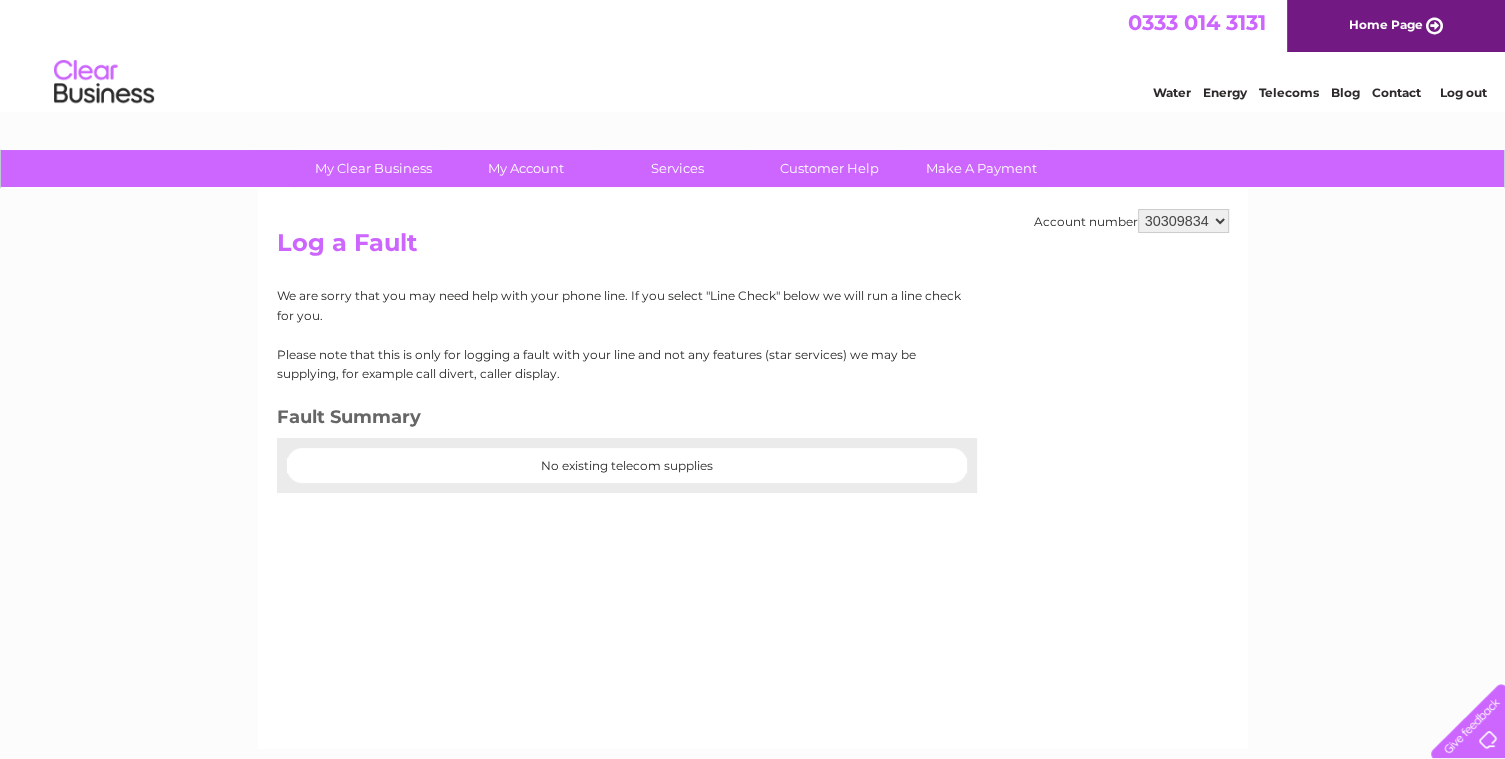 scroll, scrollTop: 0, scrollLeft: 0, axis: both 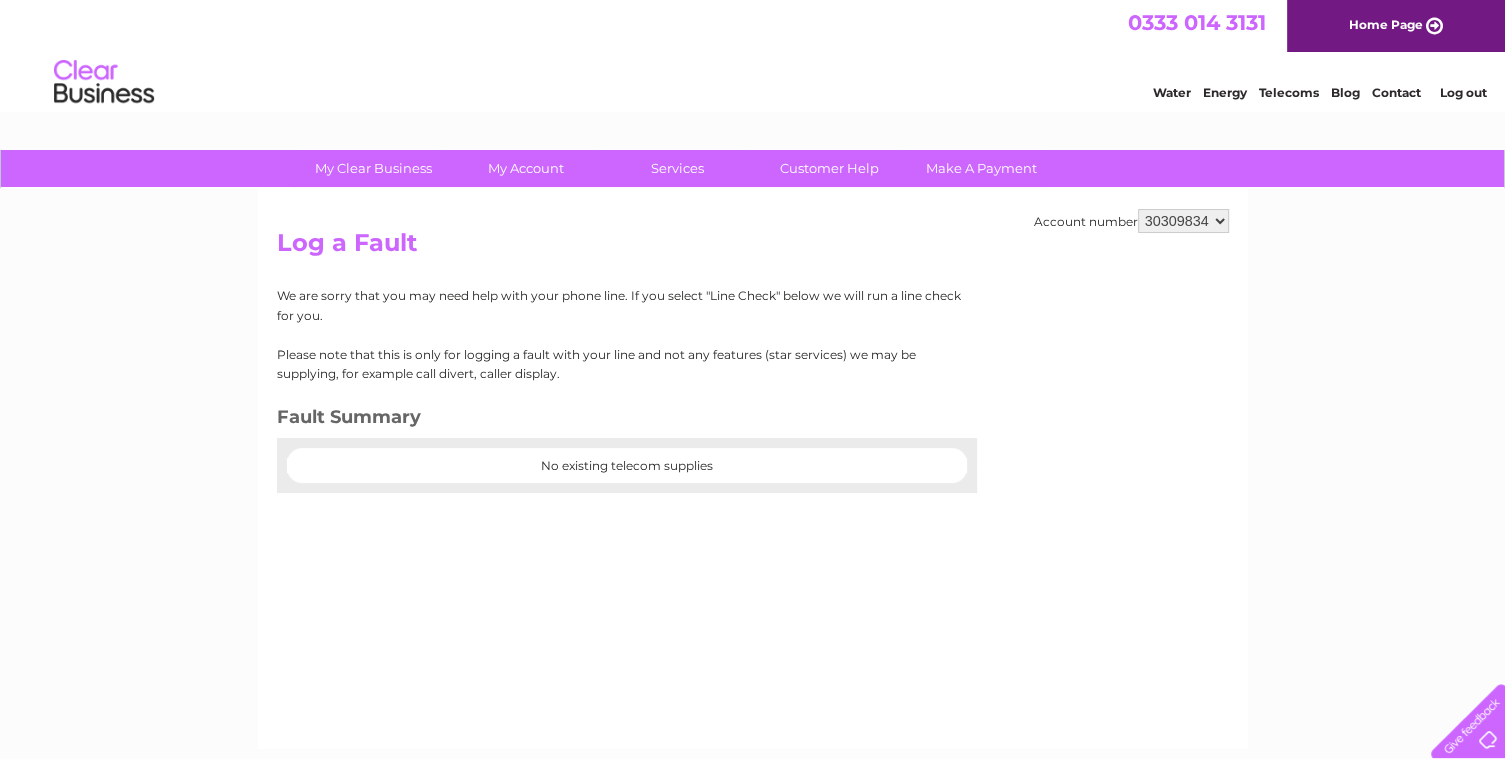 click on "No existing telecom supplies" at bounding box center (627, 466) 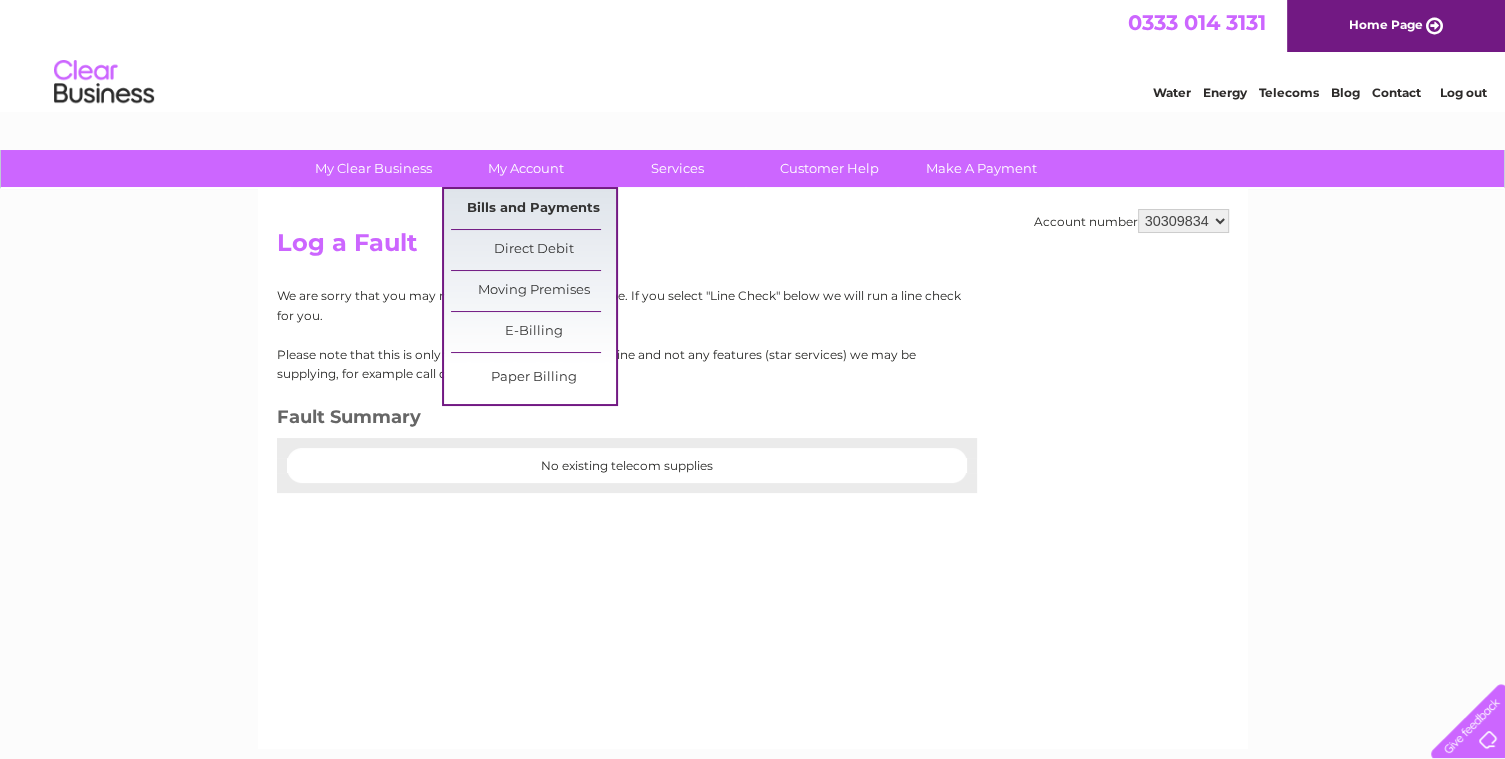 click on "Bills and Payments" at bounding box center [533, 209] 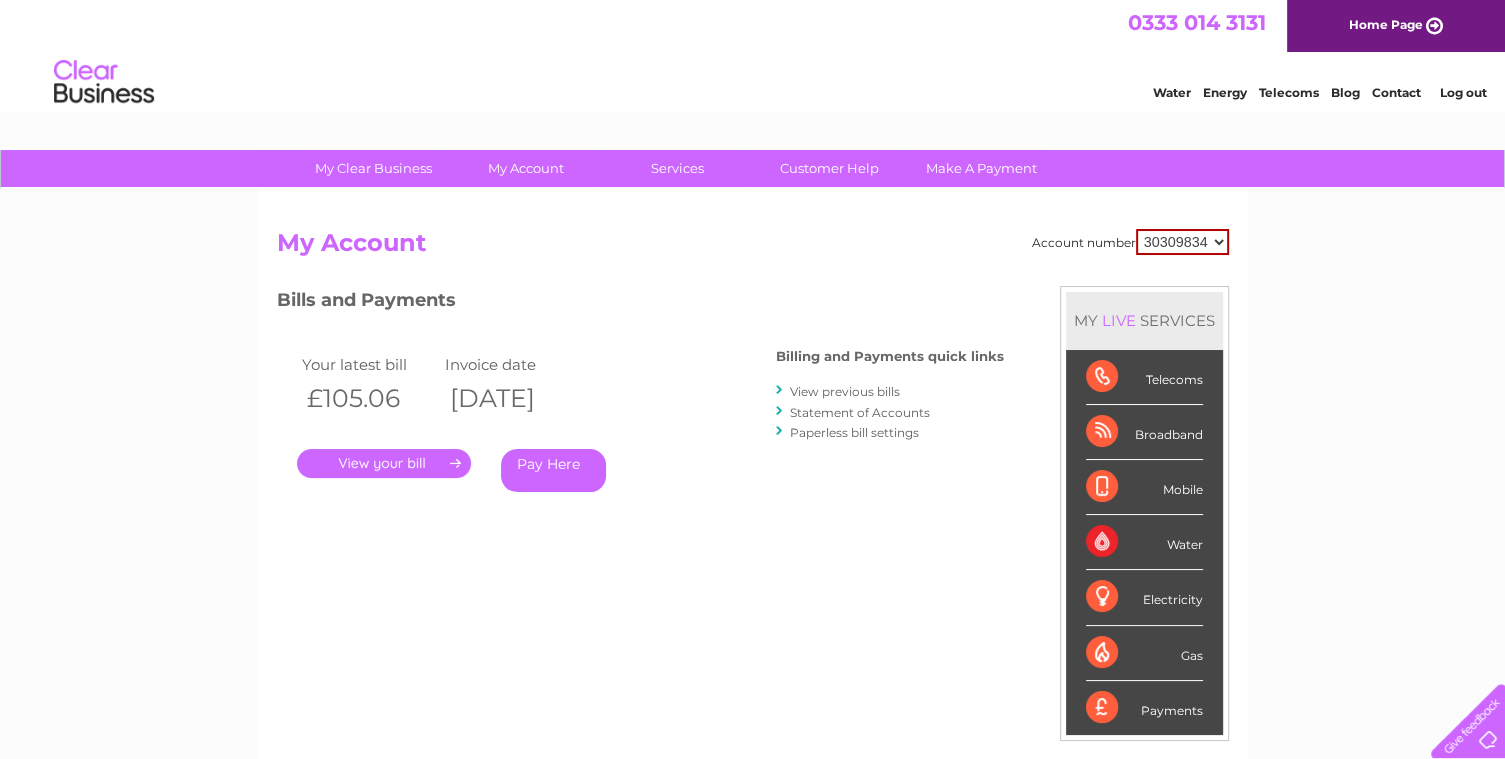 scroll, scrollTop: 0, scrollLeft: 0, axis: both 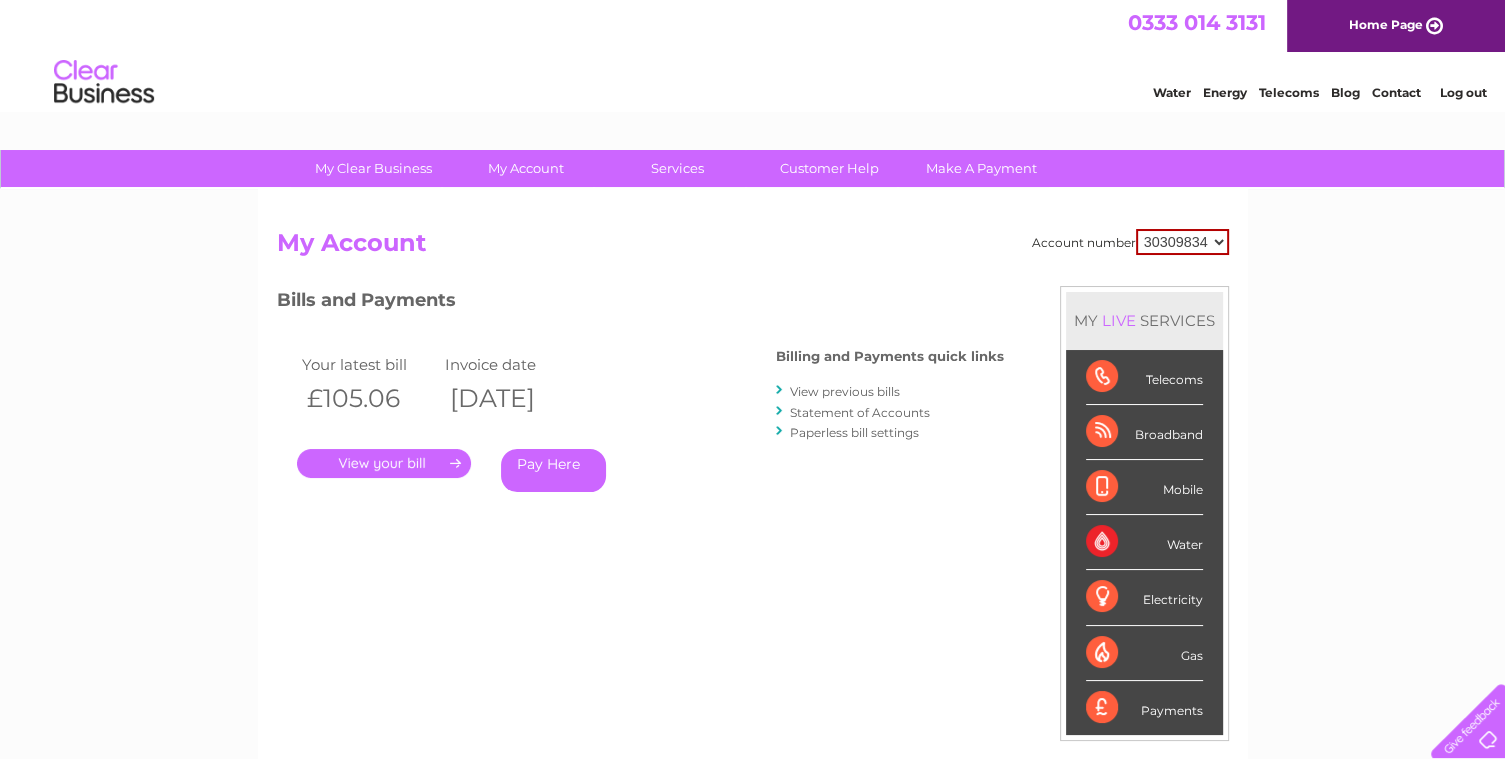 click on "." at bounding box center [384, 463] 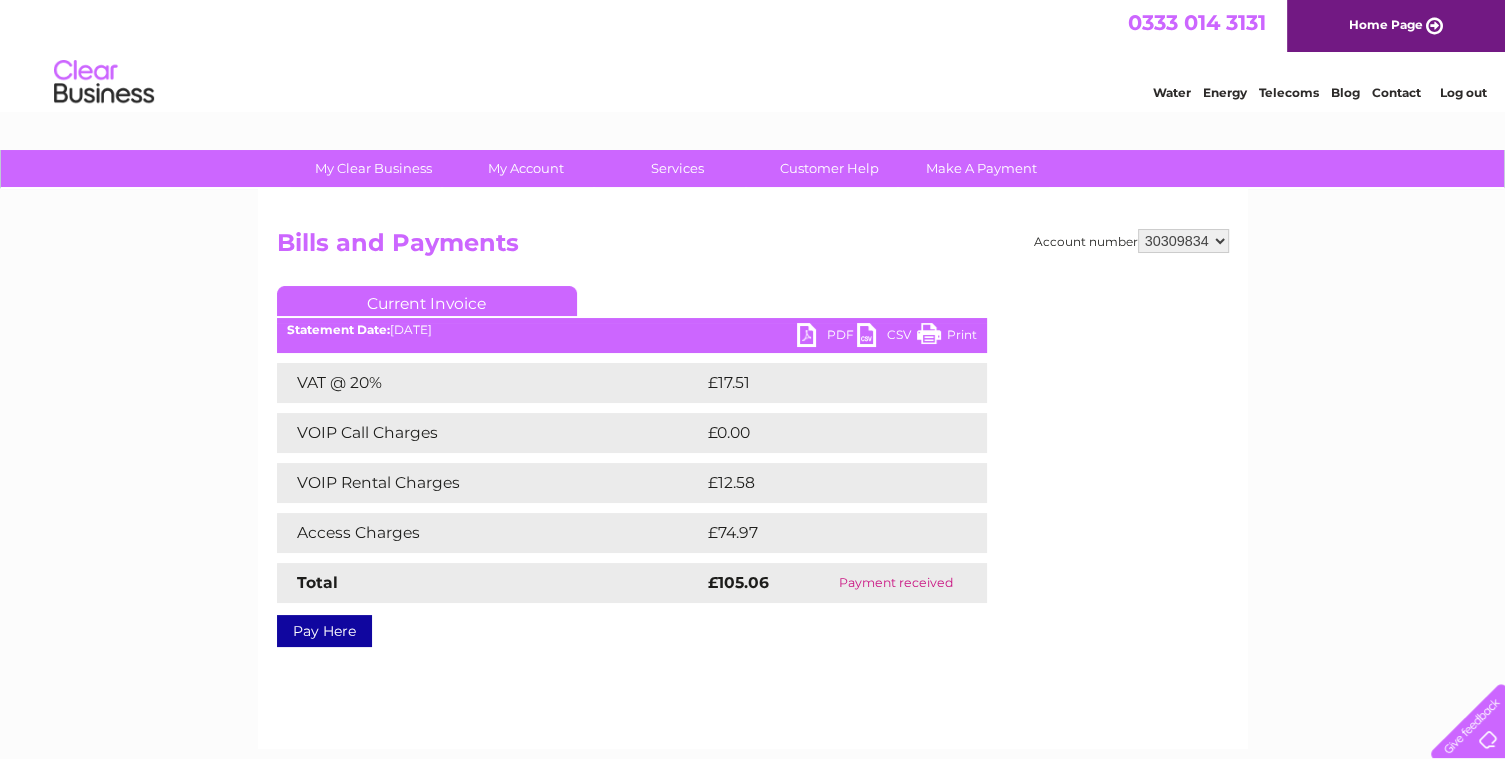 scroll, scrollTop: 0, scrollLeft: 0, axis: both 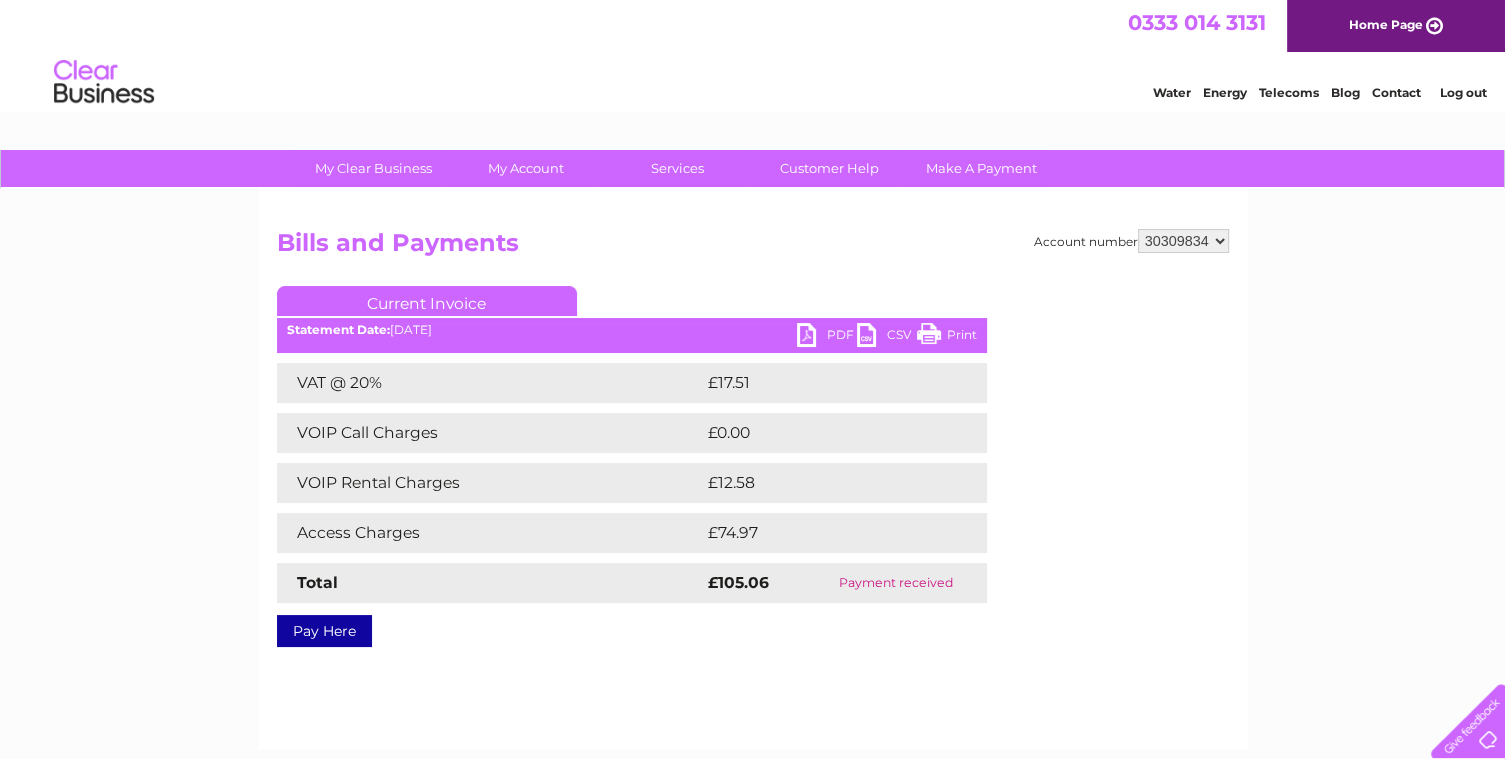 click on "30309834" at bounding box center [1183, 241] 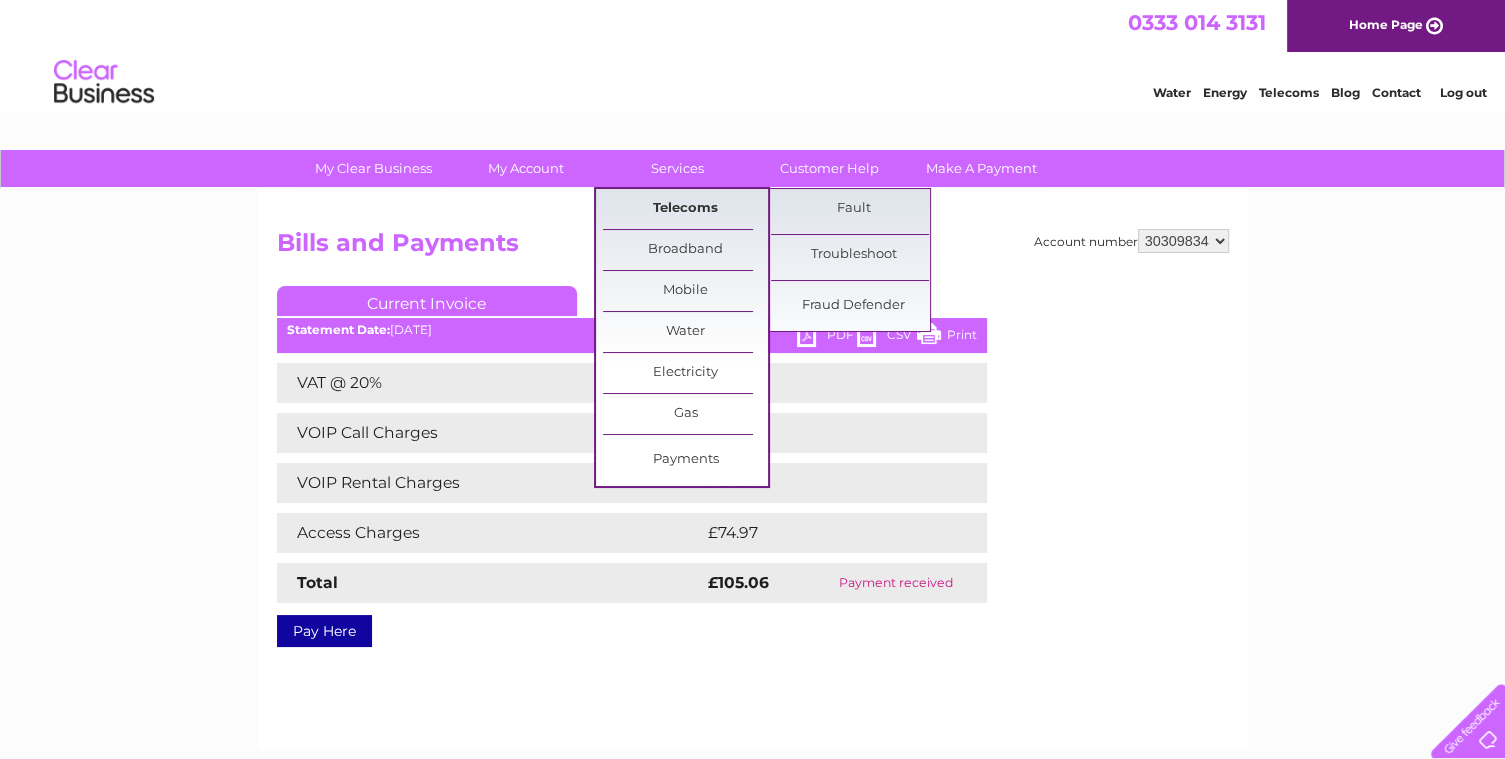 click on "Telecoms" at bounding box center [685, 209] 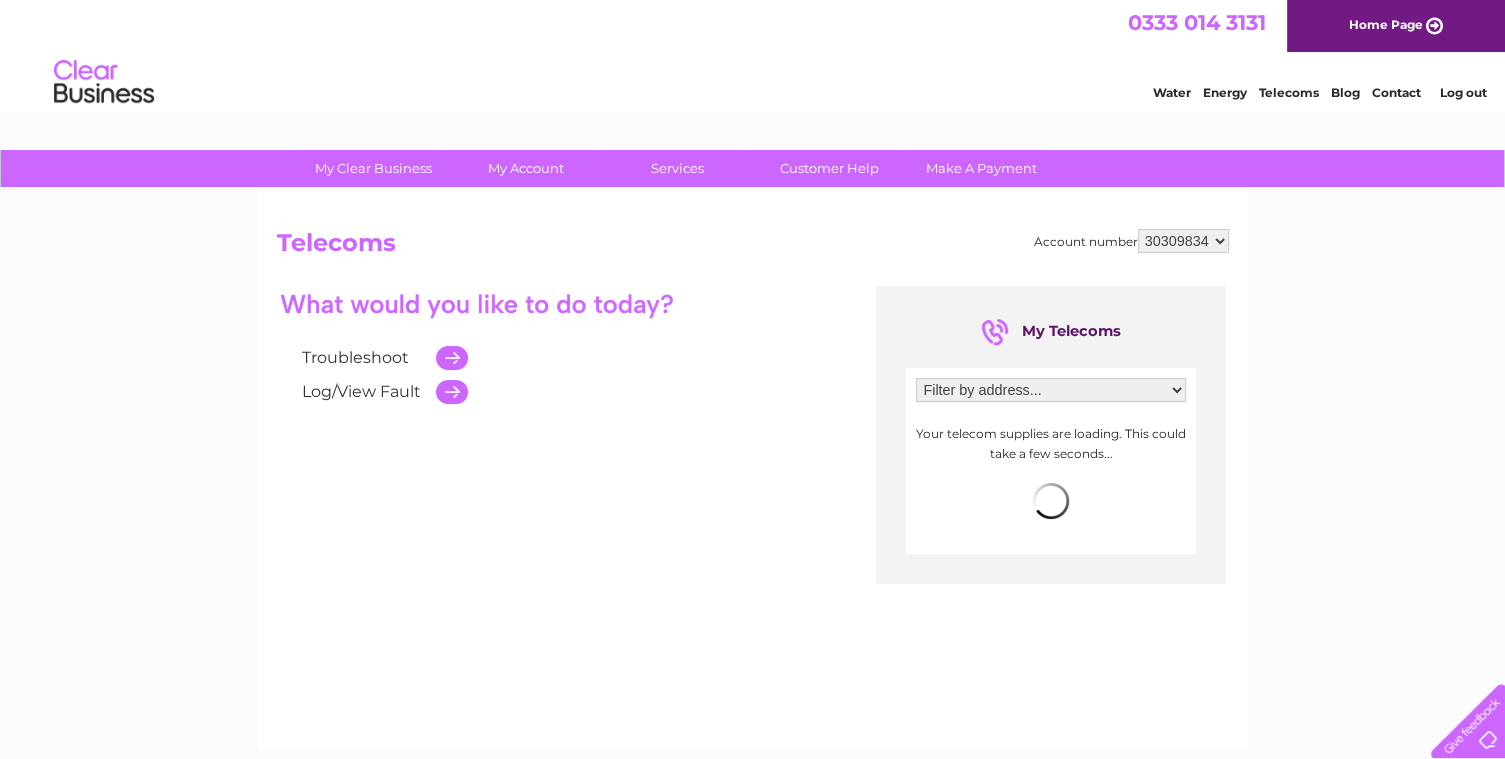 scroll, scrollTop: 0, scrollLeft: 0, axis: both 